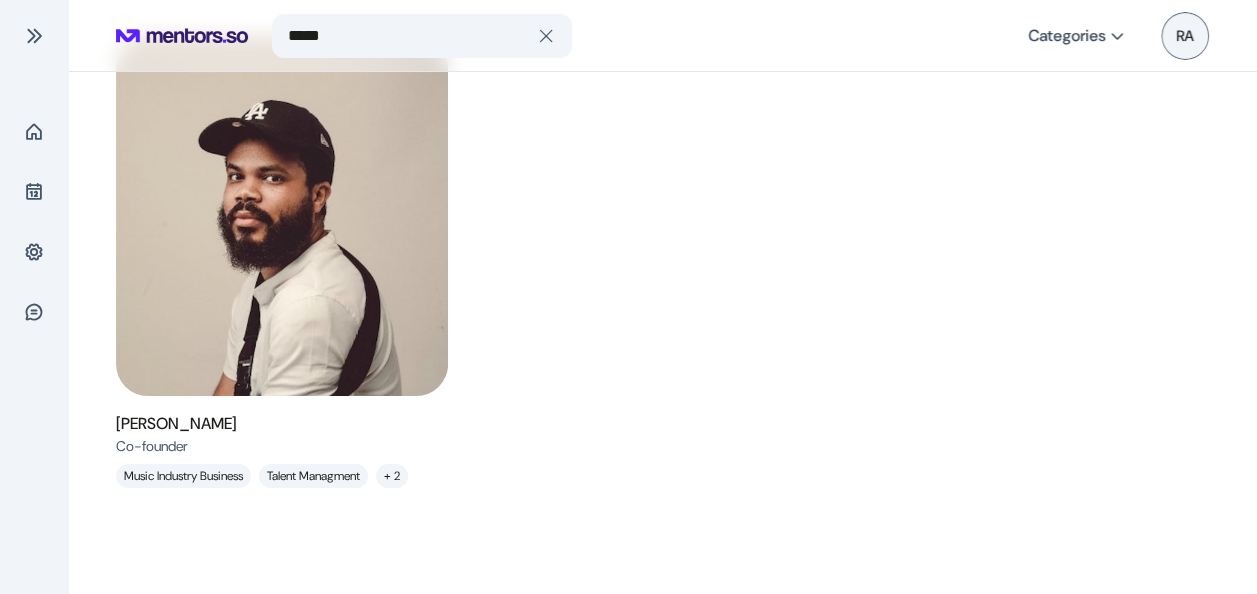 scroll, scrollTop: 224, scrollLeft: 0, axis: vertical 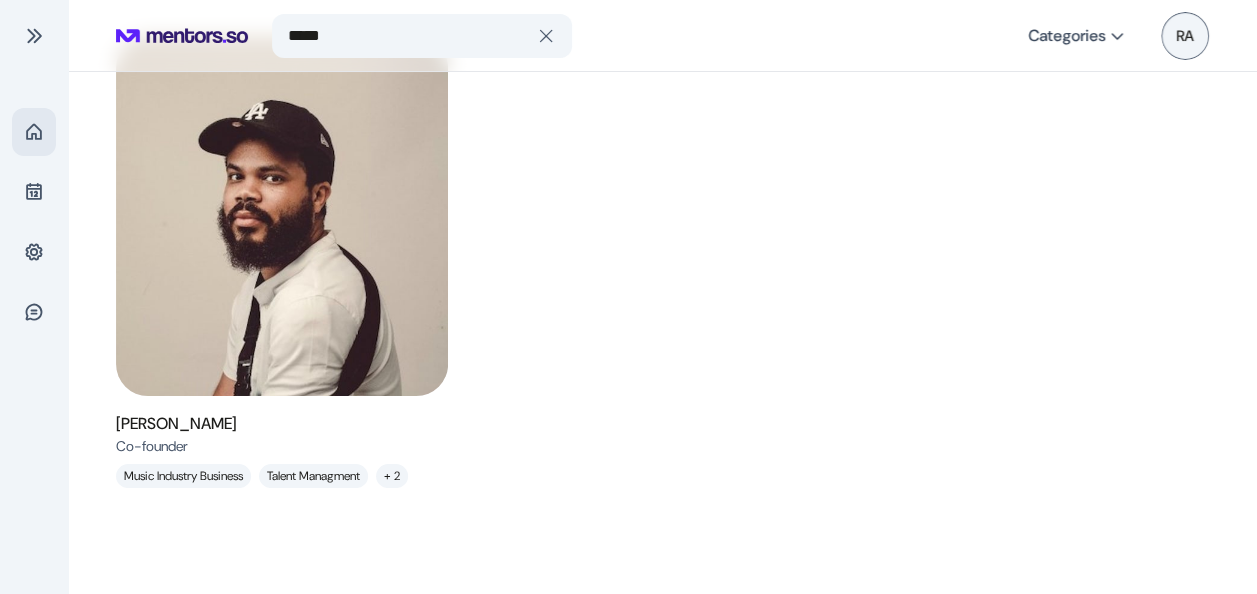 click at bounding box center [34, 132] 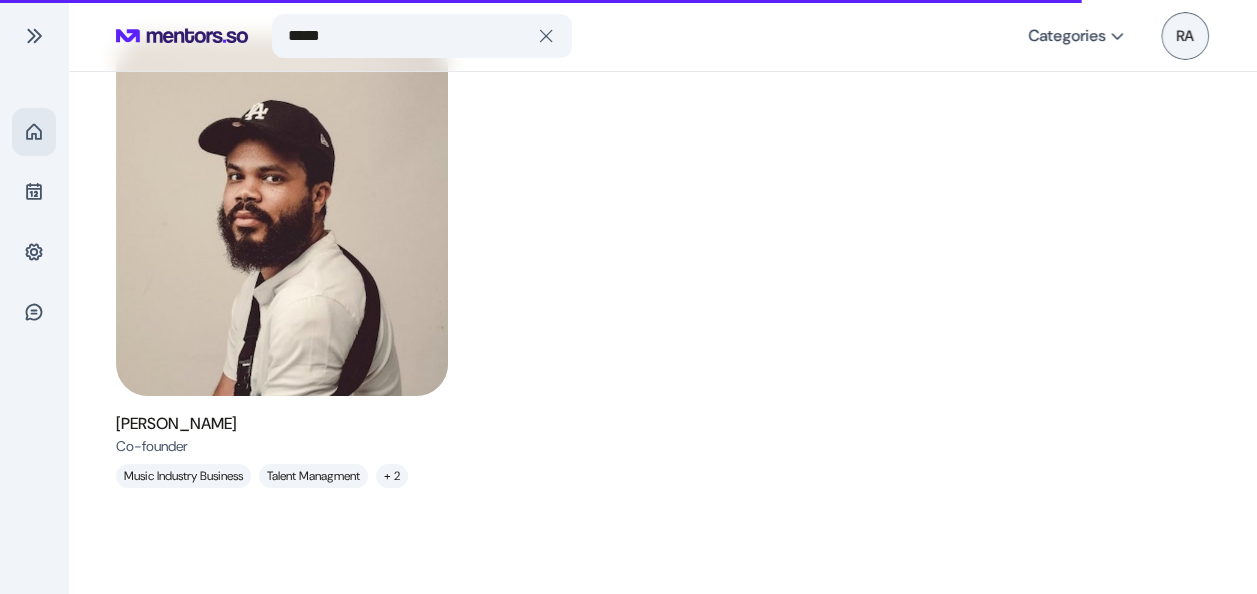 type 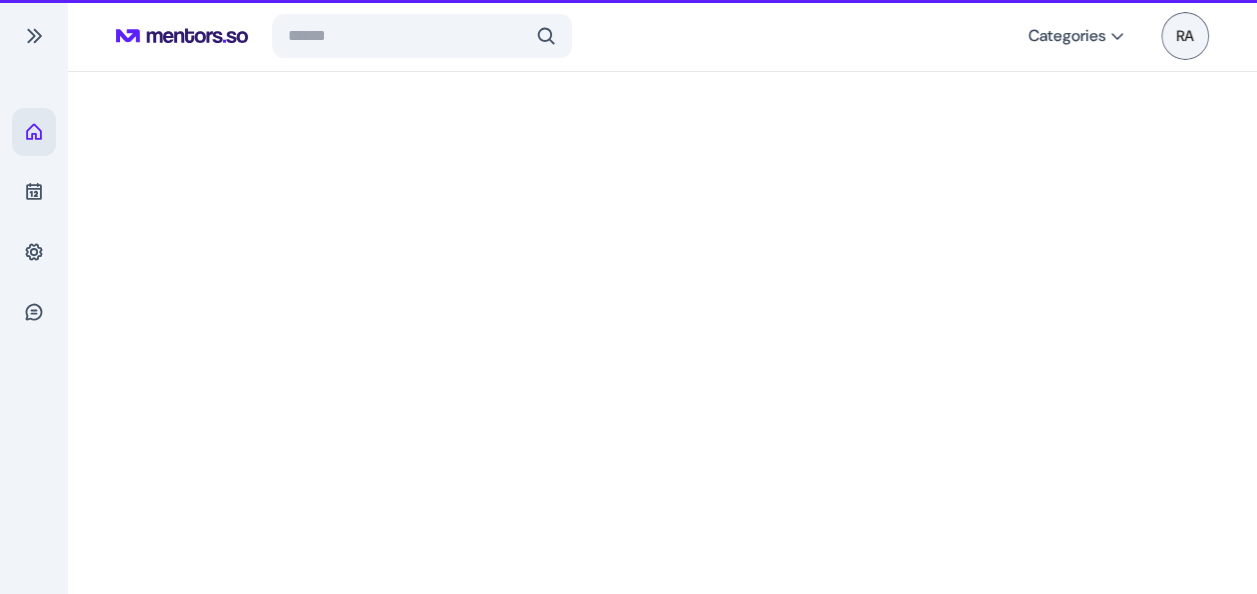scroll, scrollTop: 0, scrollLeft: 0, axis: both 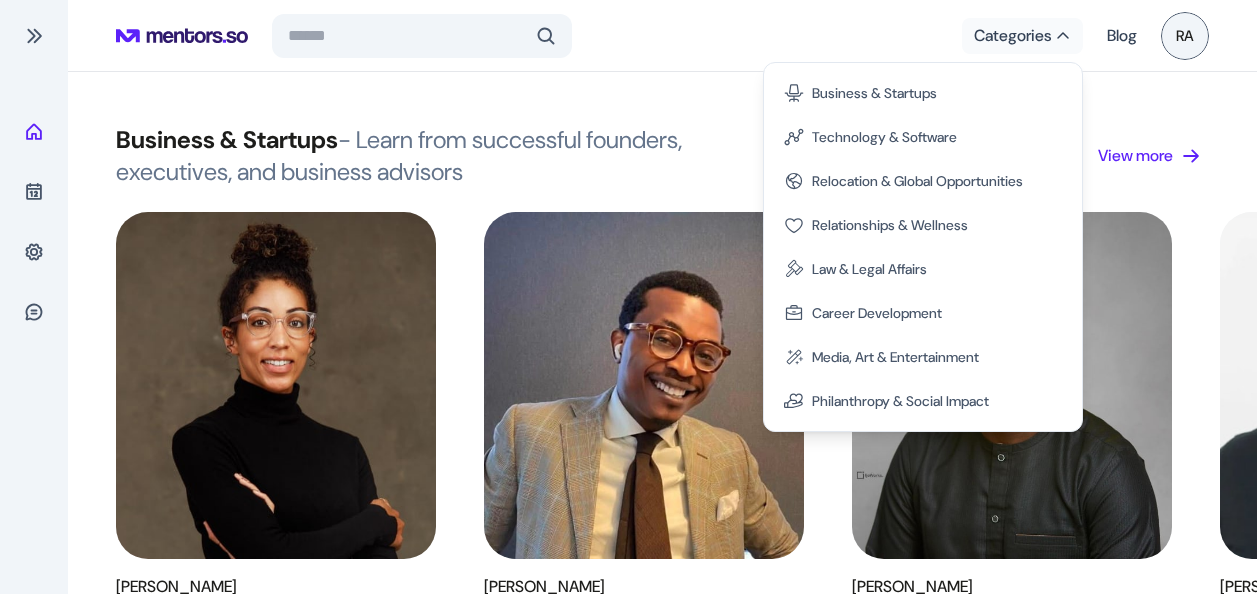 click at bounding box center [1063, 36] 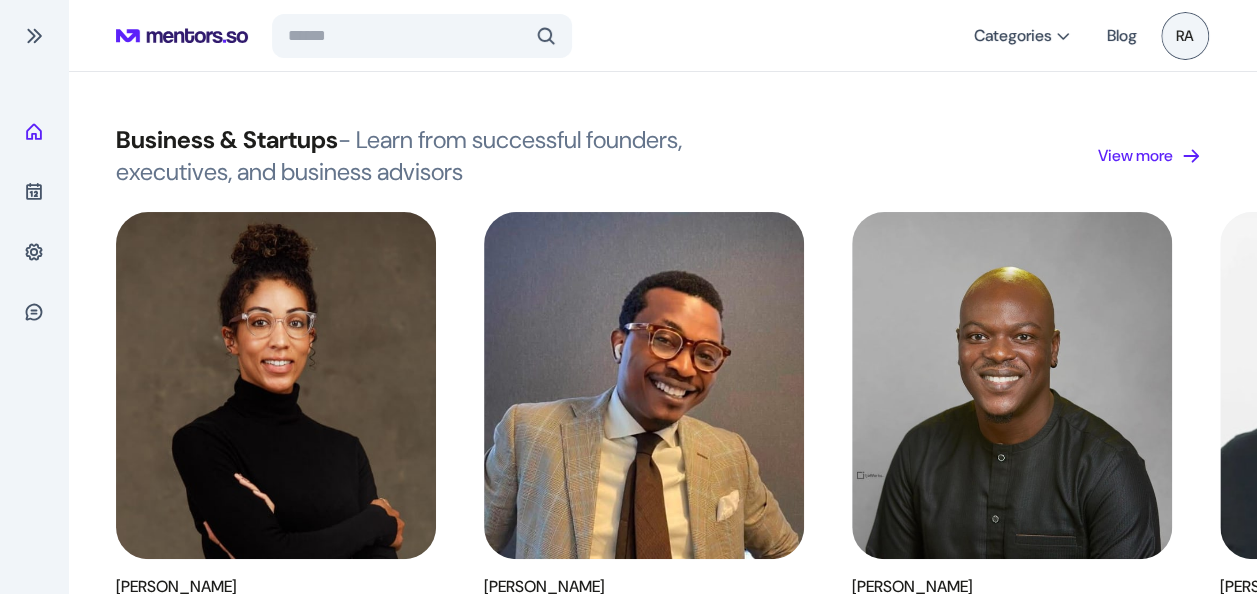 click at bounding box center (1063, 36) 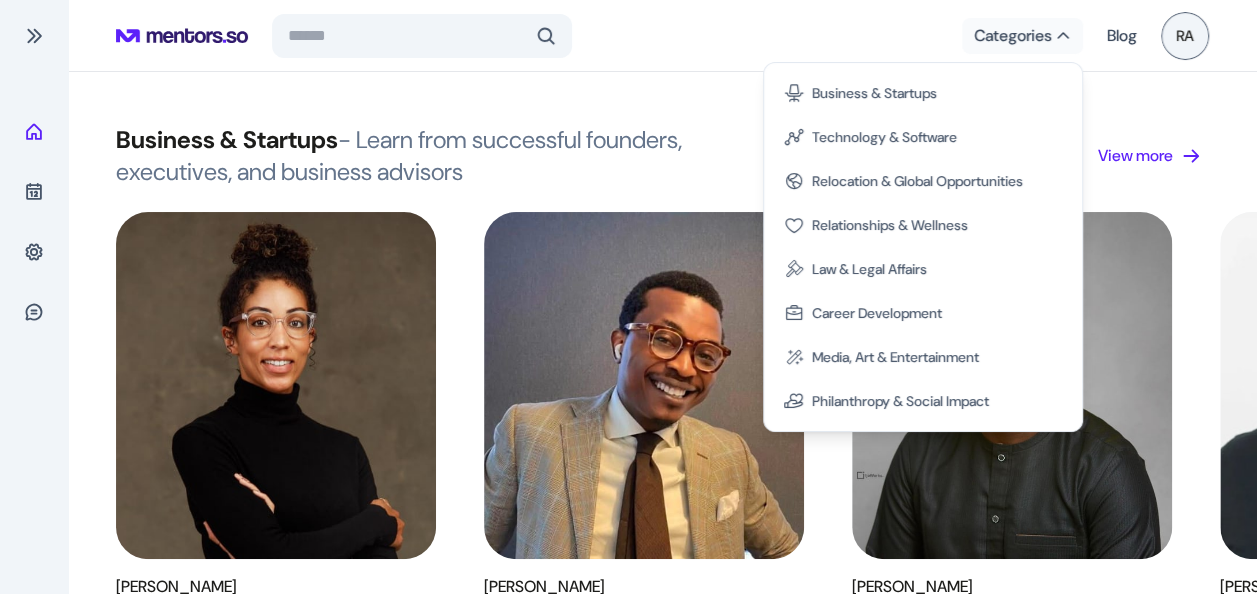 click at bounding box center (1063, 36) 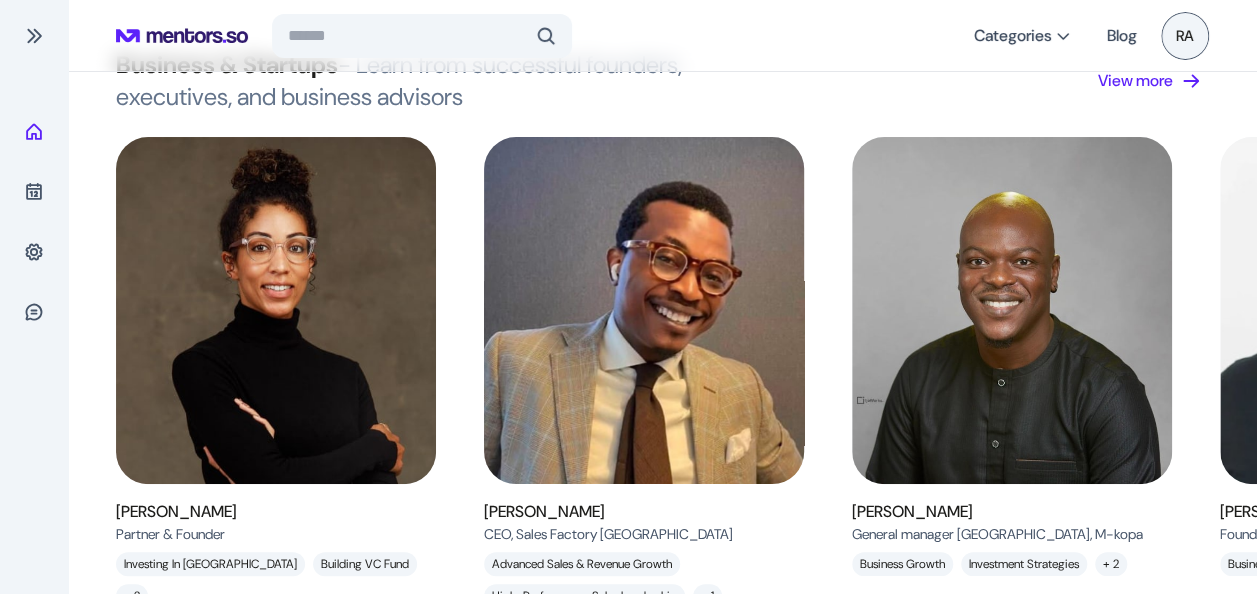 scroll, scrollTop: 0, scrollLeft: 0, axis: both 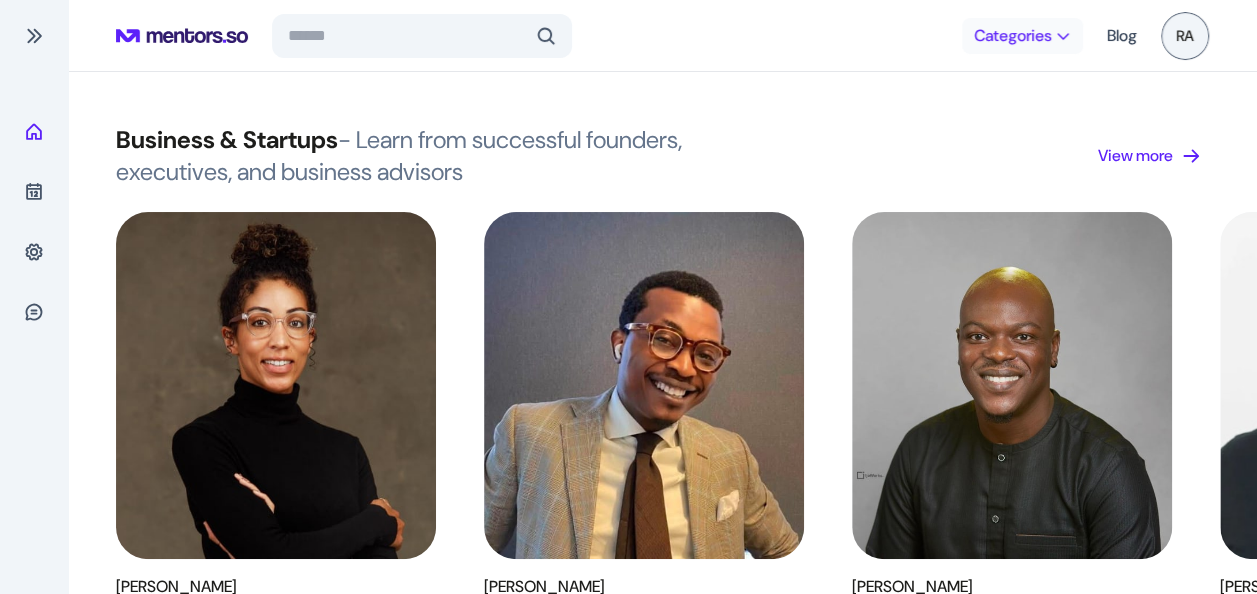 click on "Categories" at bounding box center (1012, 36) 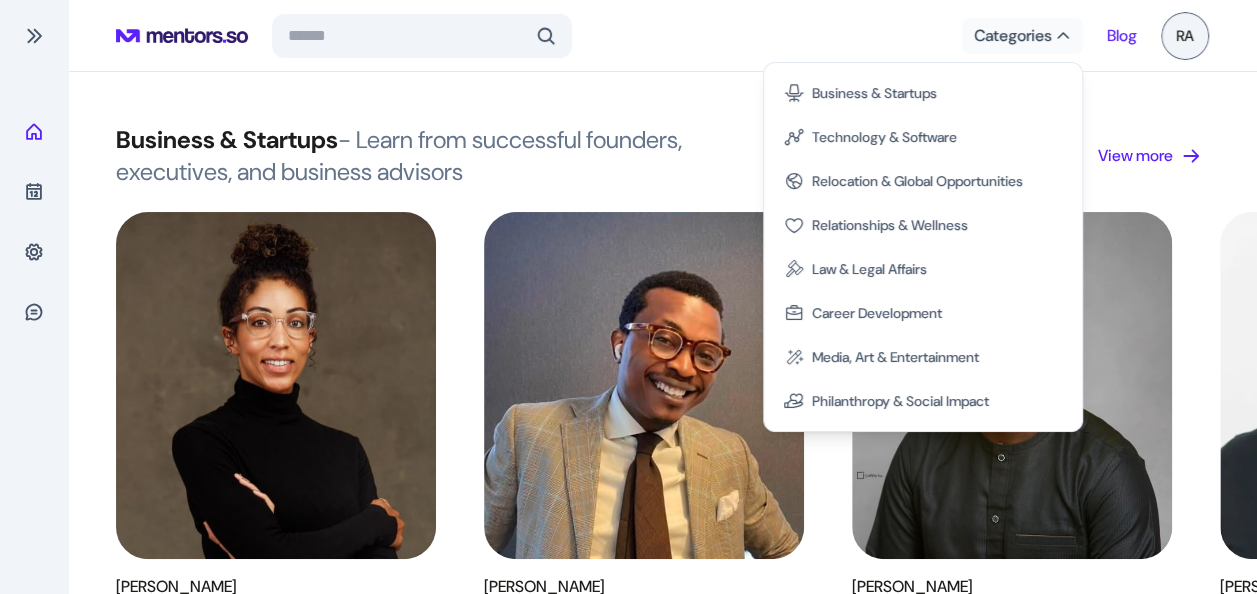 click on "Blog" at bounding box center [1122, 36] 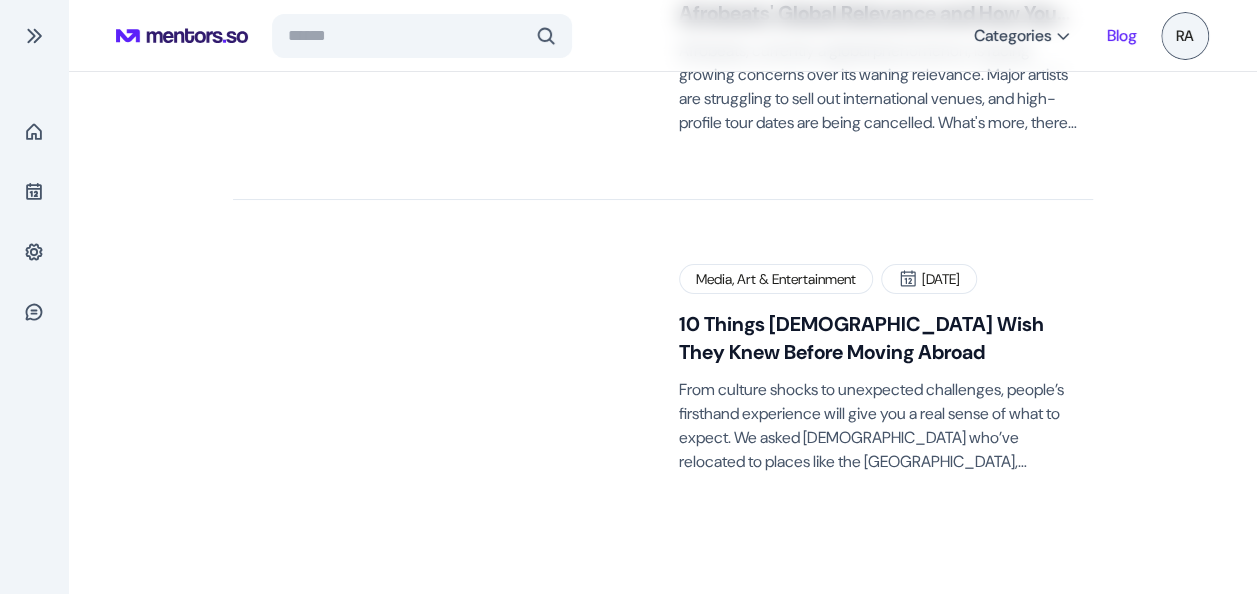 scroll, scrollTop: 300, scrollLeft: 0, axis: vertical 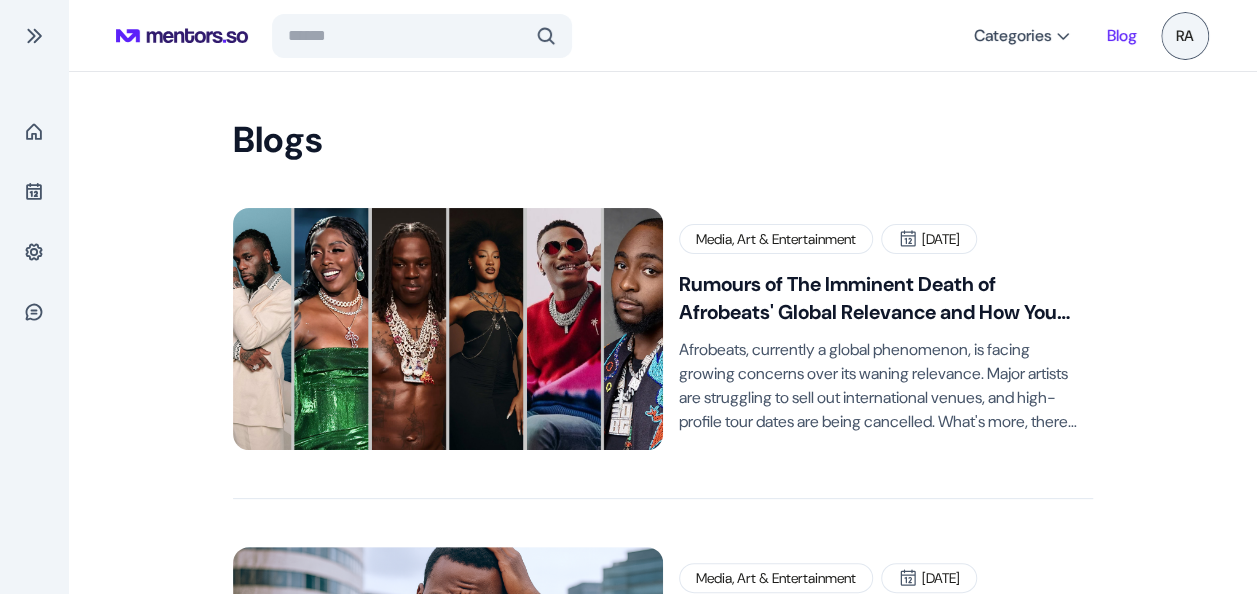 click on "RA" at bounding box center (1185, 36) 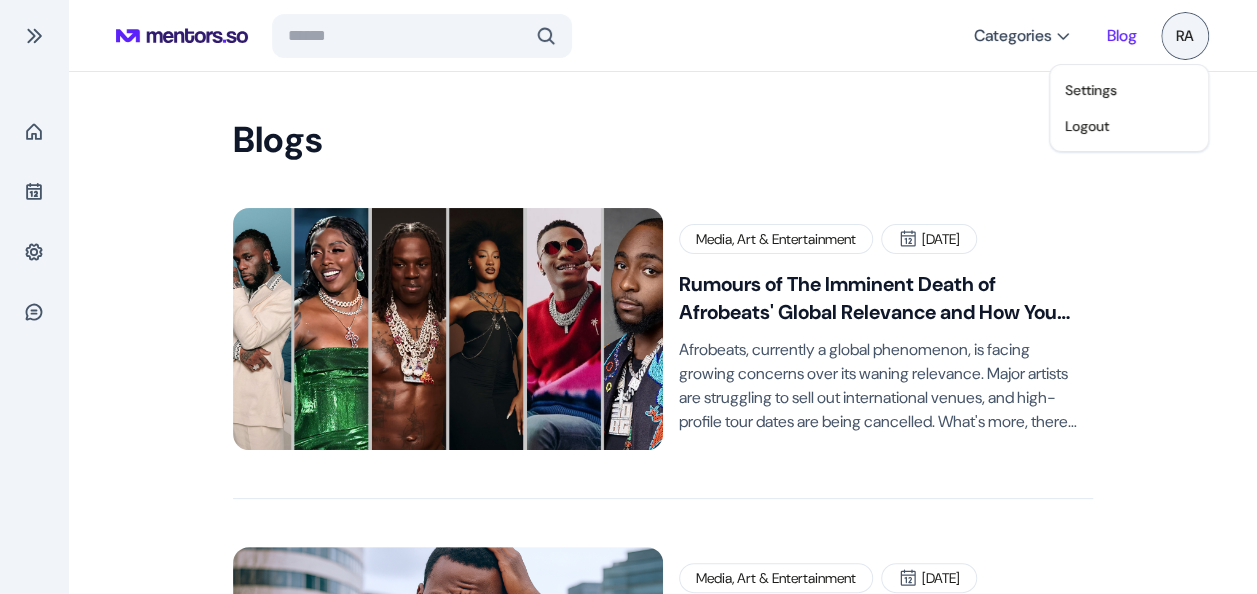 click on "Logout" 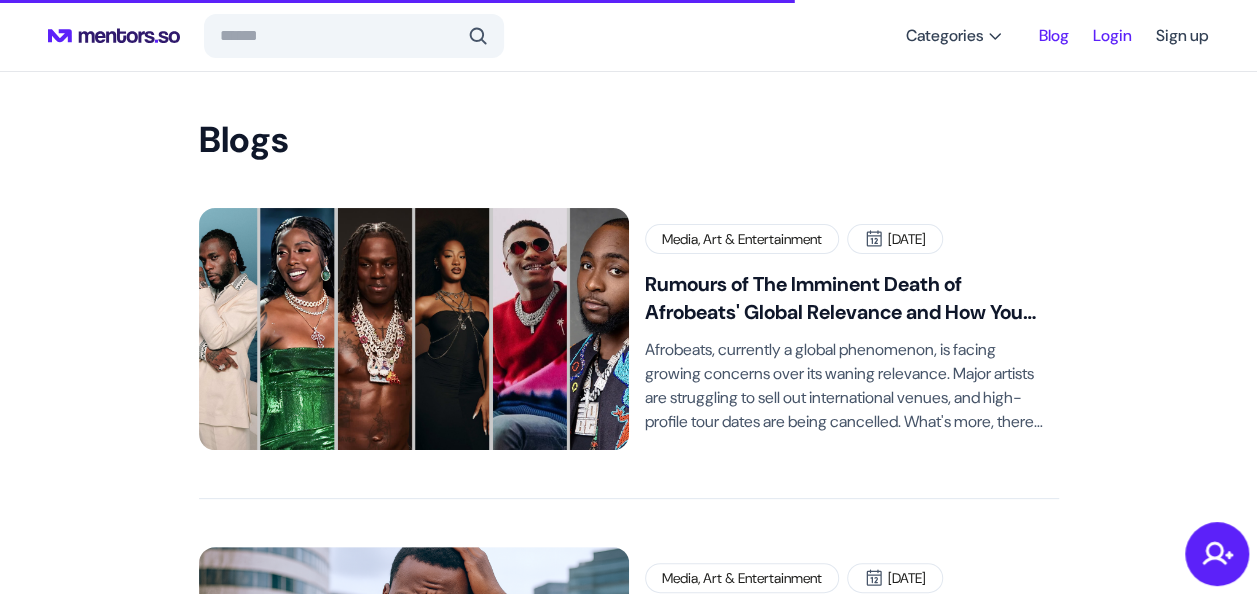 click on "Login" 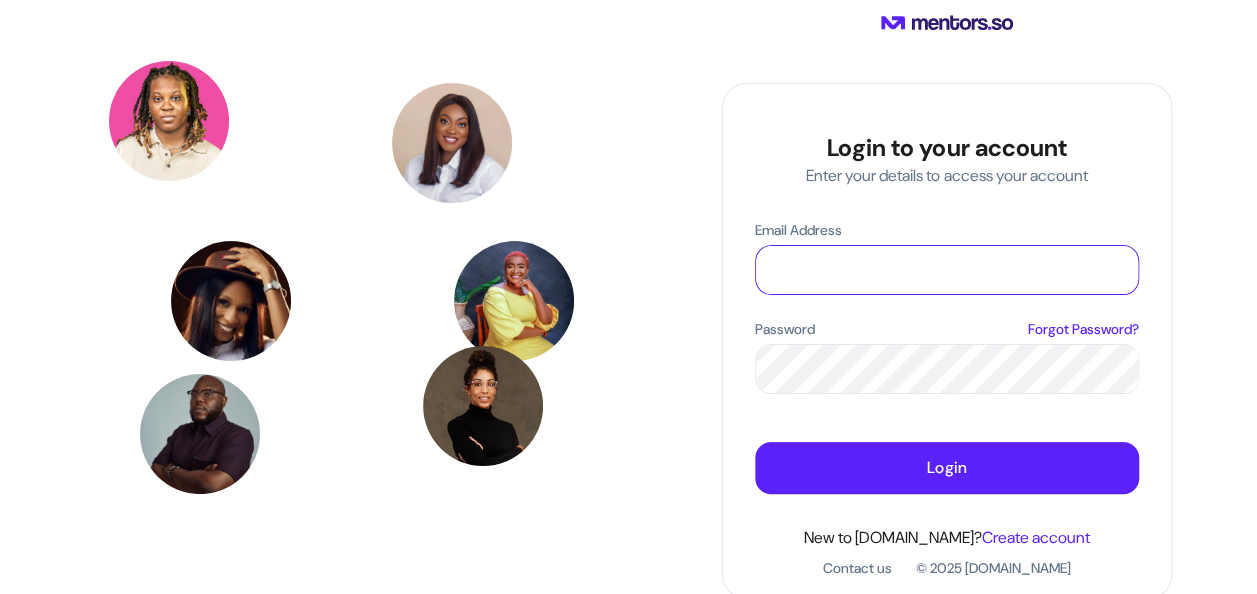type on "**********" 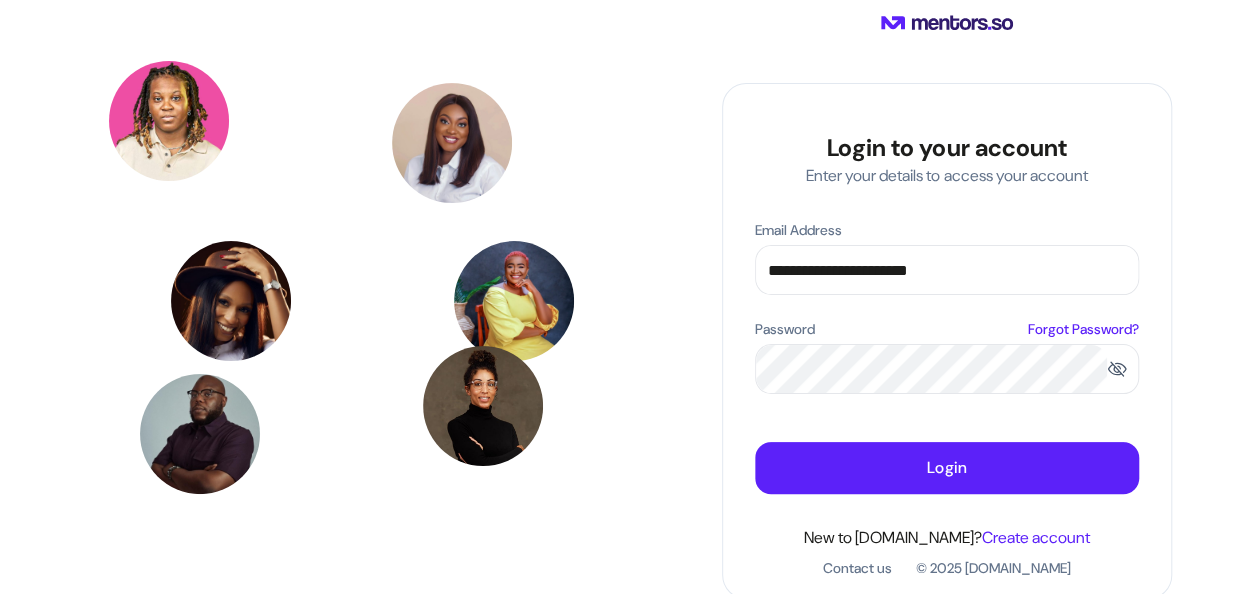 scroll, scrollTop: 4, scrollLeft: 0, axis: vertical 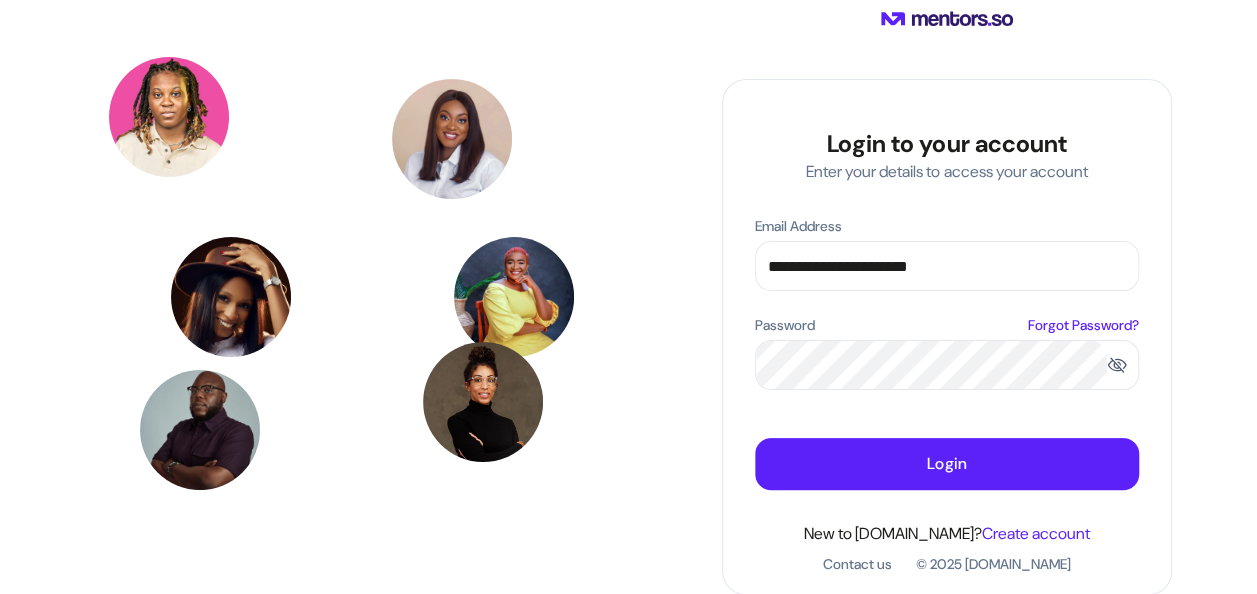 click on "Create account" at bounding box center [1036, 533] 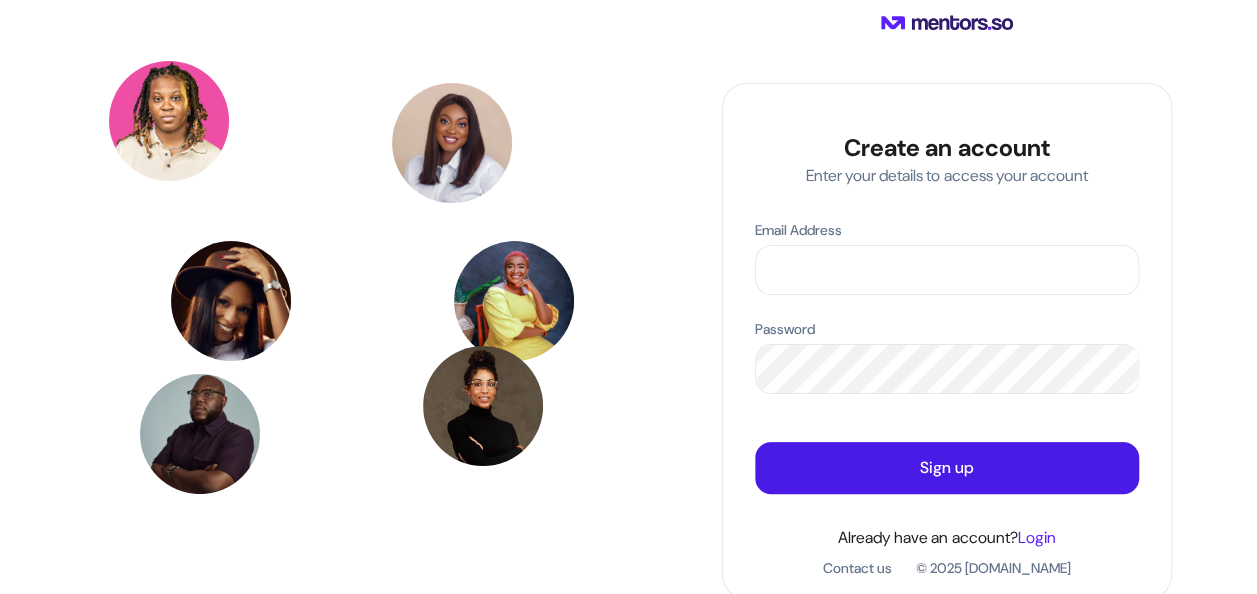scroll, scrollTop: 4, scrollLeft: 0, axis: vertical 